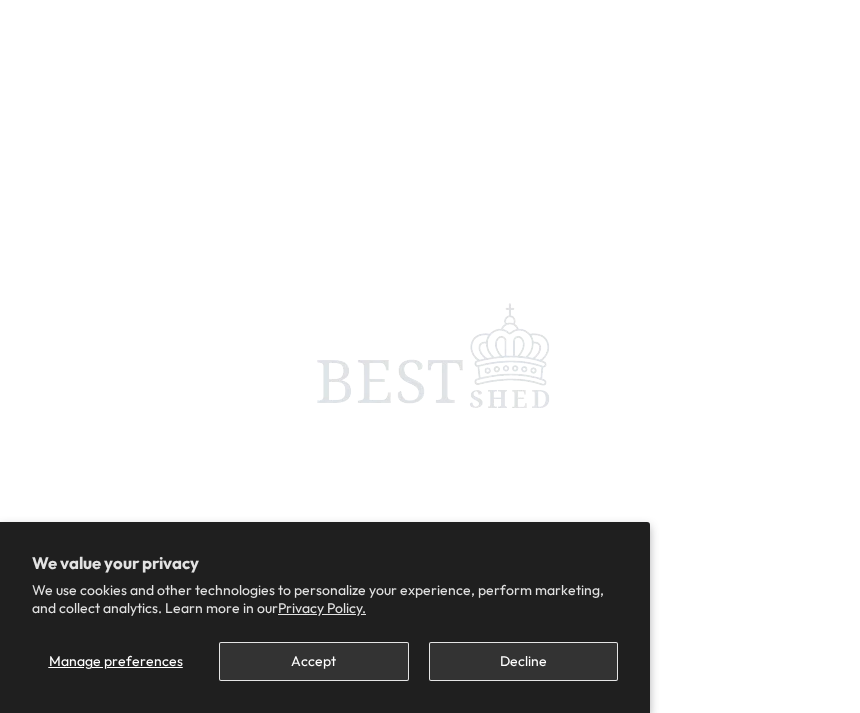scroll, scrollTop: 0, scrollLeft: 0, axis: both 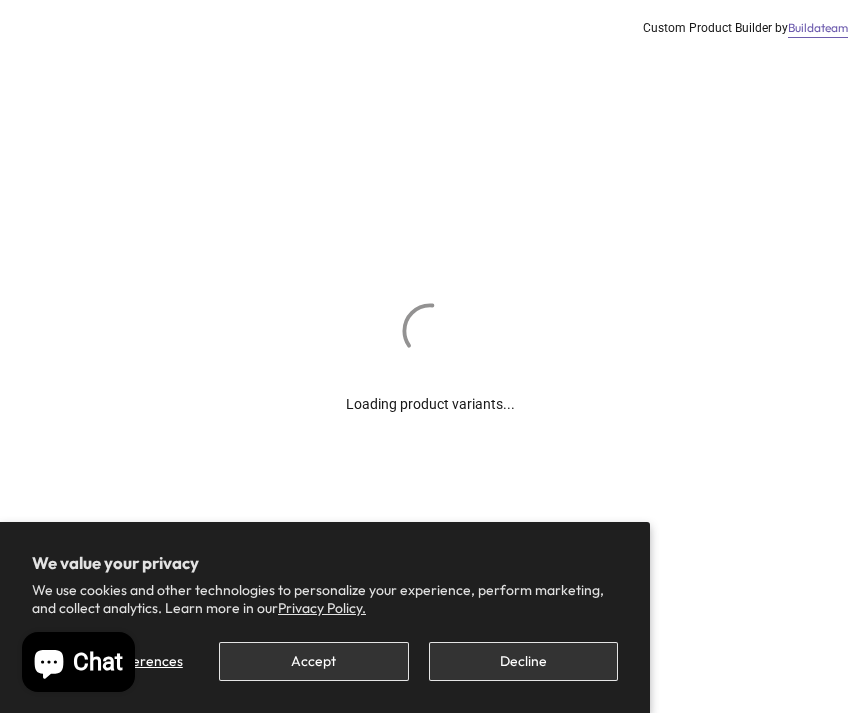 click on "Decline" at bounding box center (523, 661) 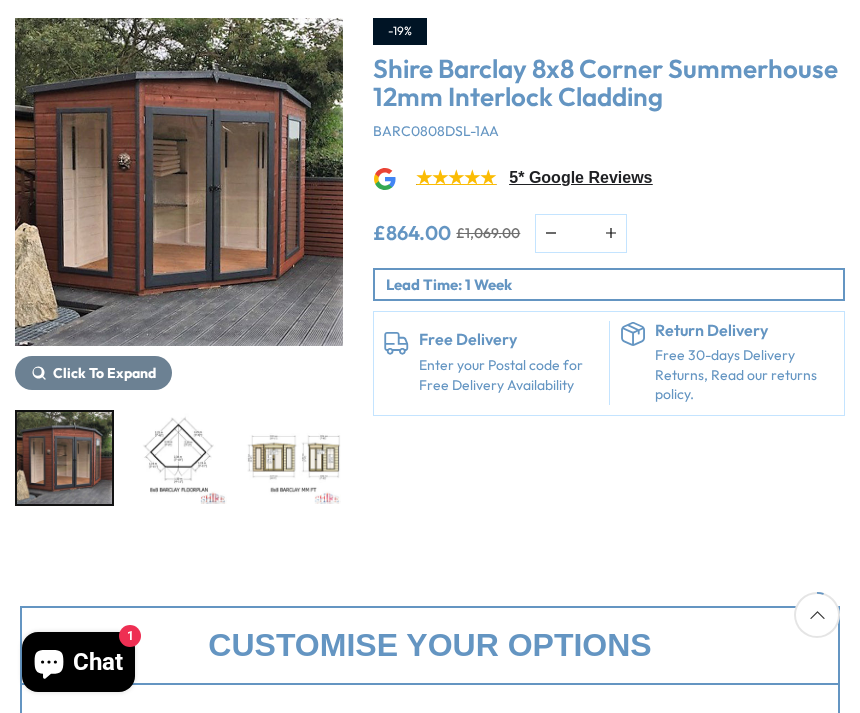 scroll, scrollTop: 255, scrollLeft: 0, axis: vertical 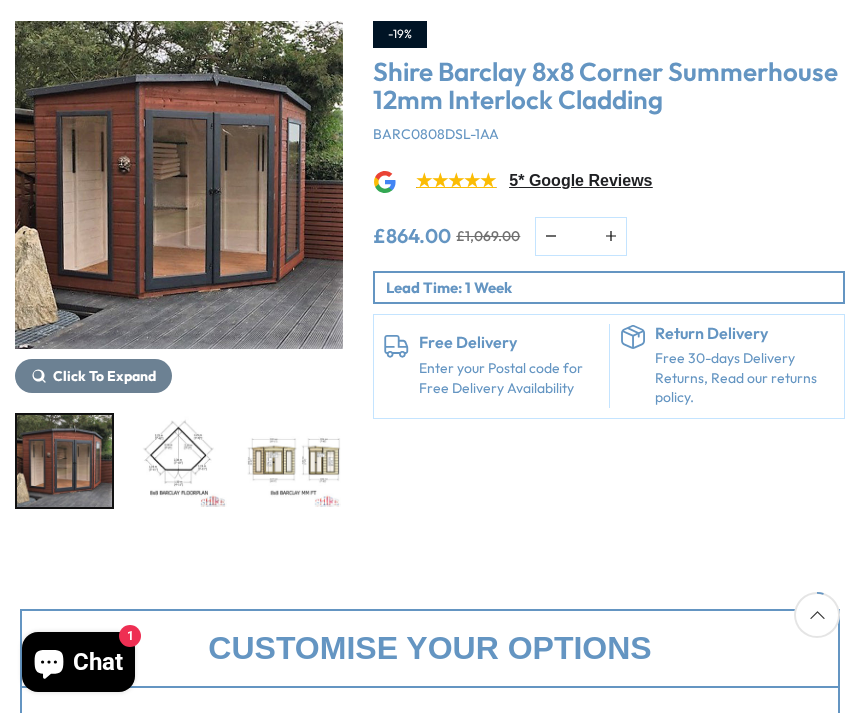 click at bounding box center (293, 461) 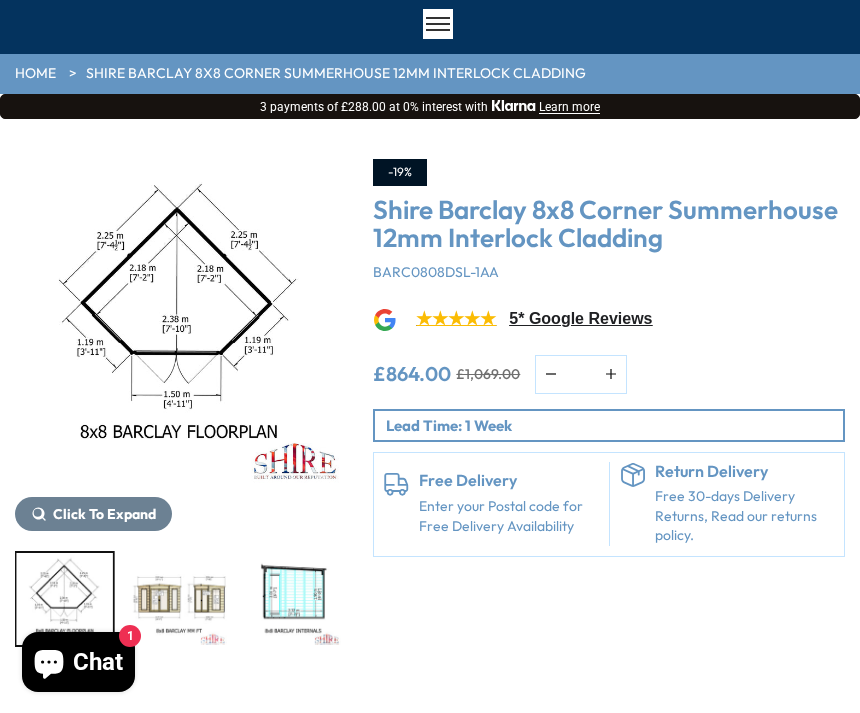 scroll, scrollTop: 0, scrollLeft: 0, axis: both 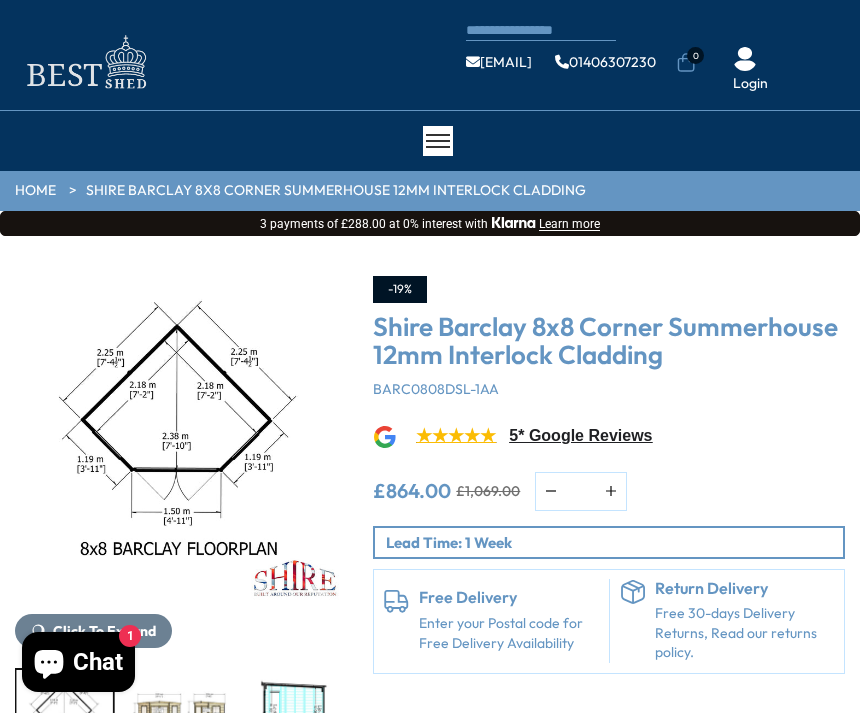 click on "HOME" at bounding box center [35, 191] 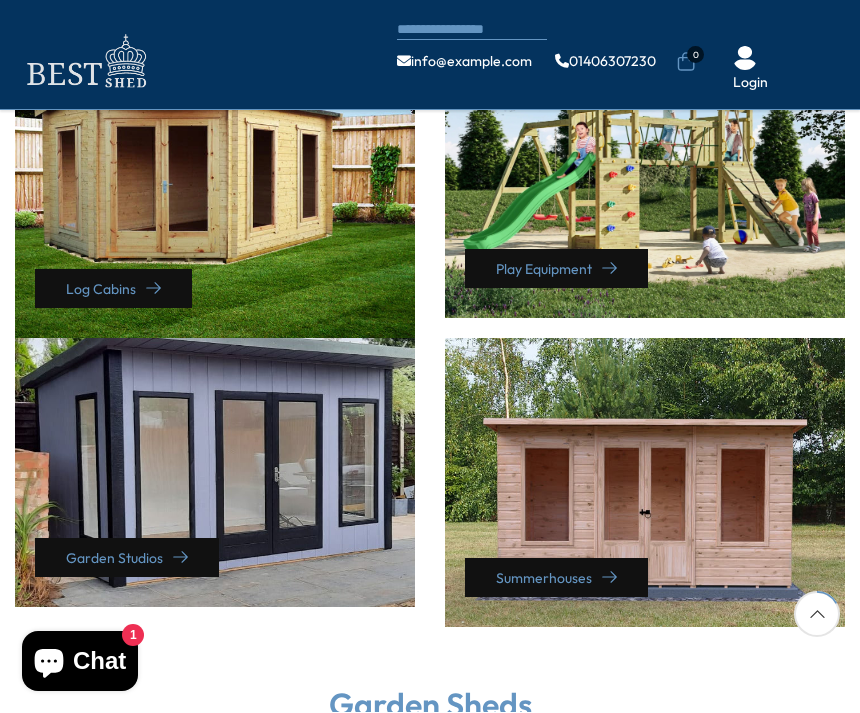 scroll, scrollTop: 841, scrollLeft: 0, axis: vertical 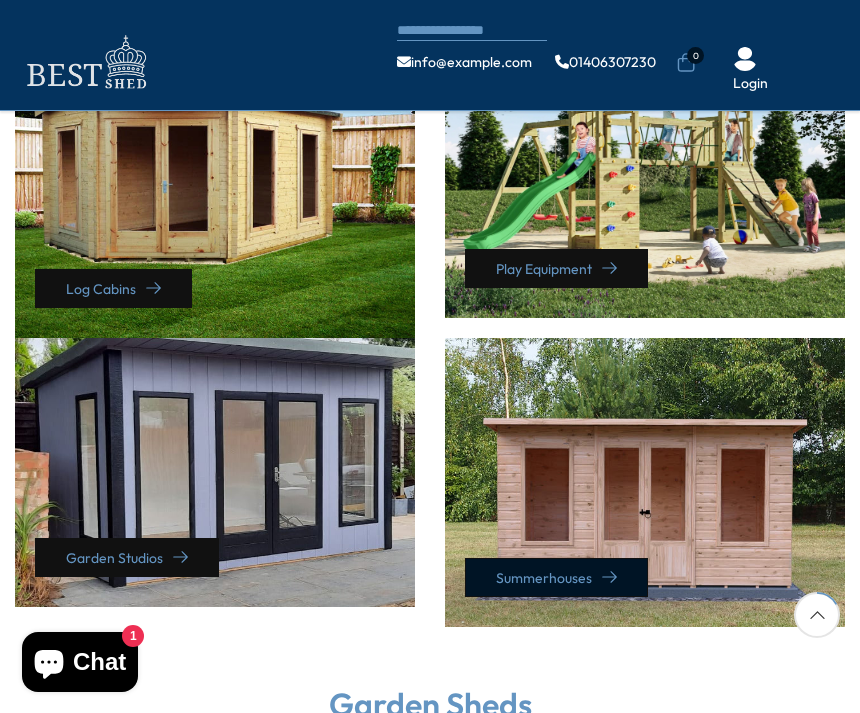 click on "Summerhouses" at bounding box center (556, 577) 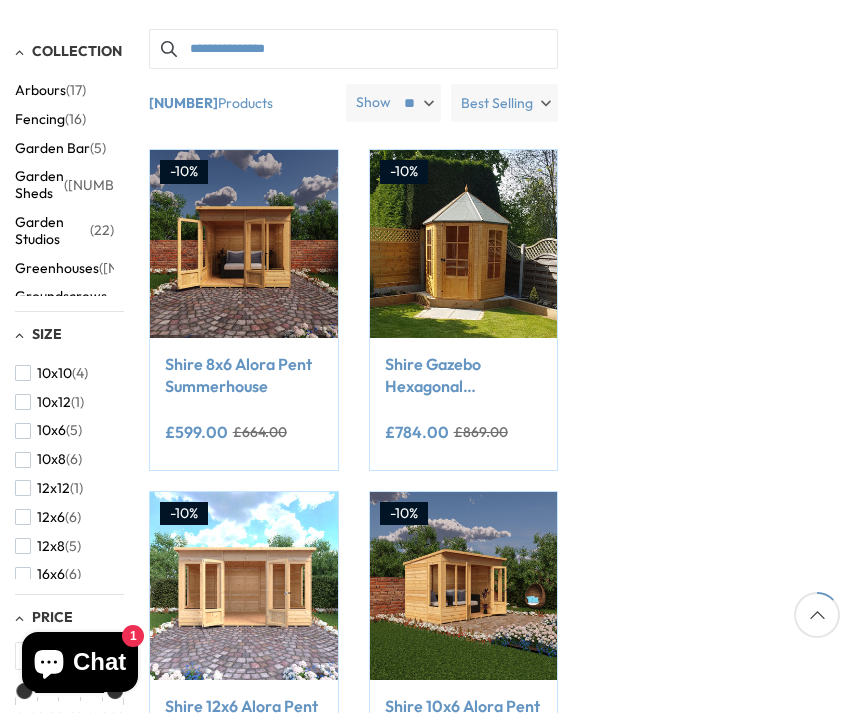 scroll, scrollTop: 334, scrollLeft: 0, axis: vertical 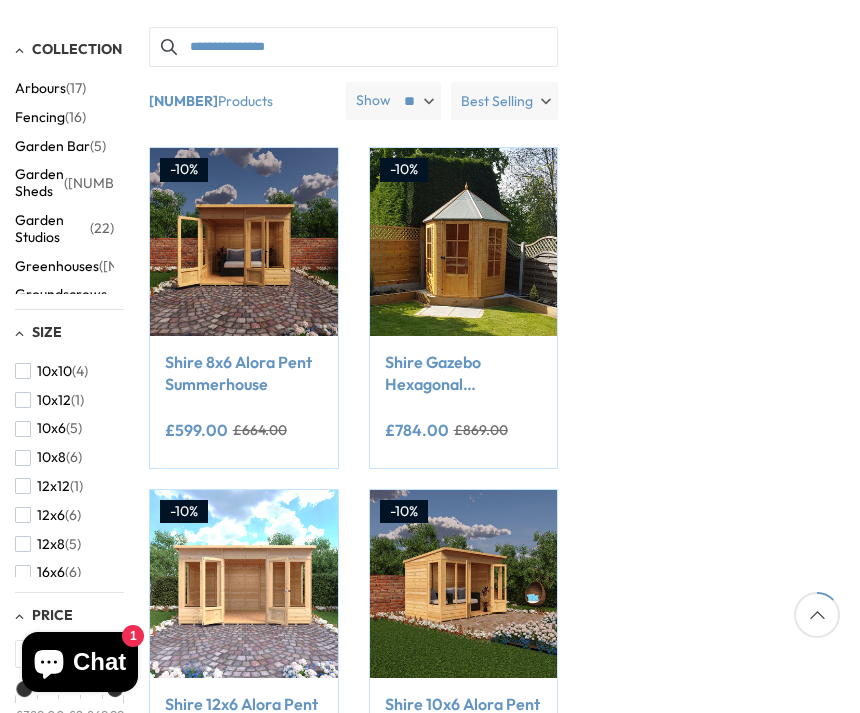 click on "Shire Gazebo Hexagonal Summerhouse 6x6 12mm Cladding" at bounding box center [464, 373] 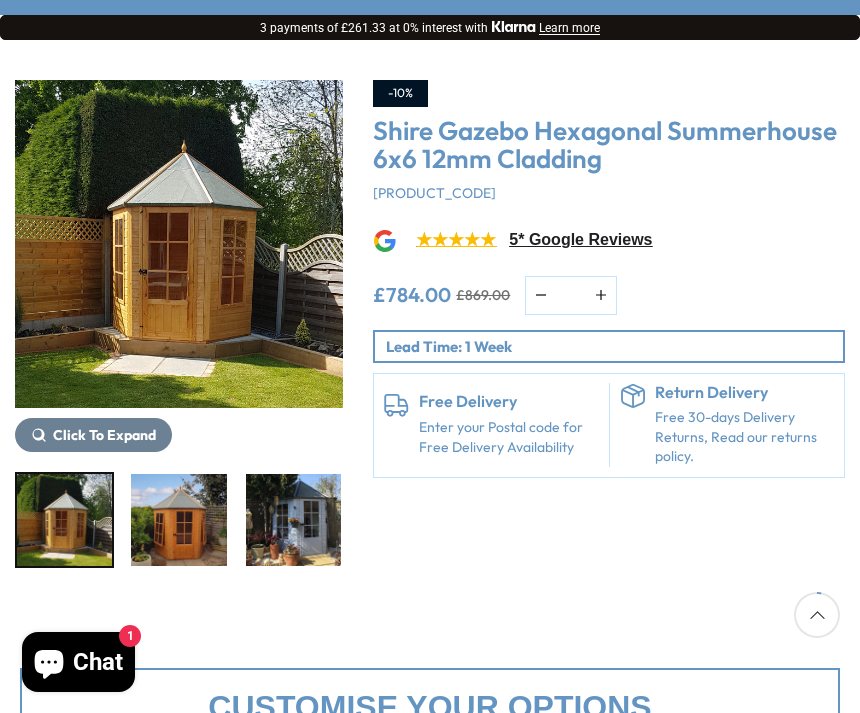 scroll, scrollTop: 199, scrollLeft: 0, axis: vertical 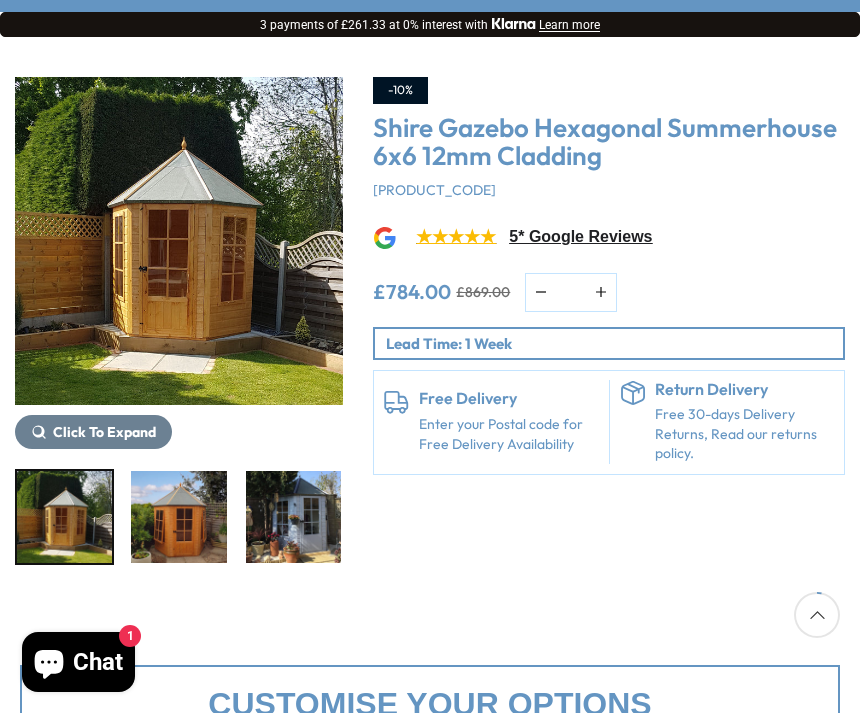 click at bounding box center (179, 241) 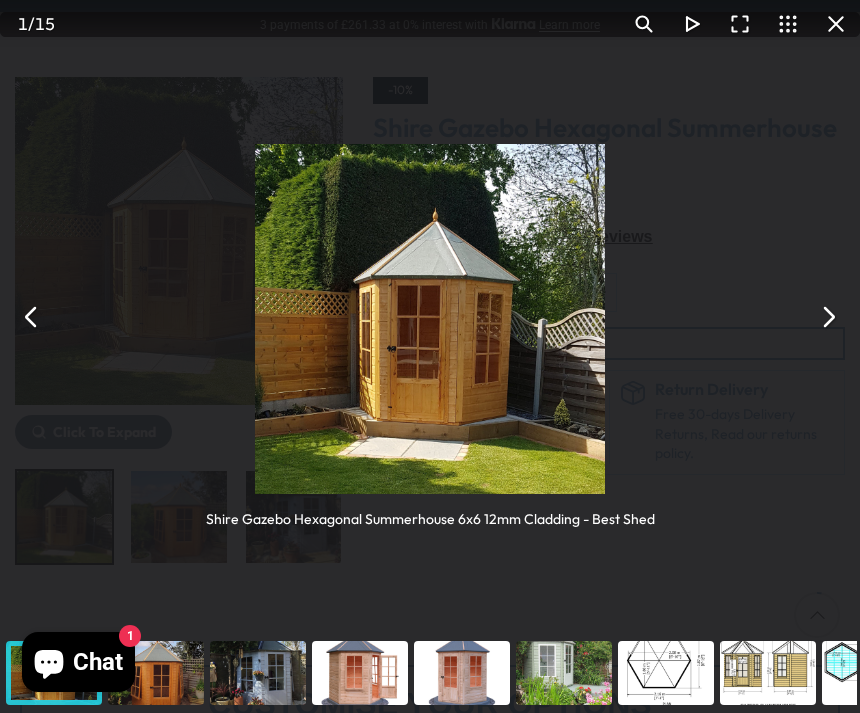 click at bounding box center (828, 317) 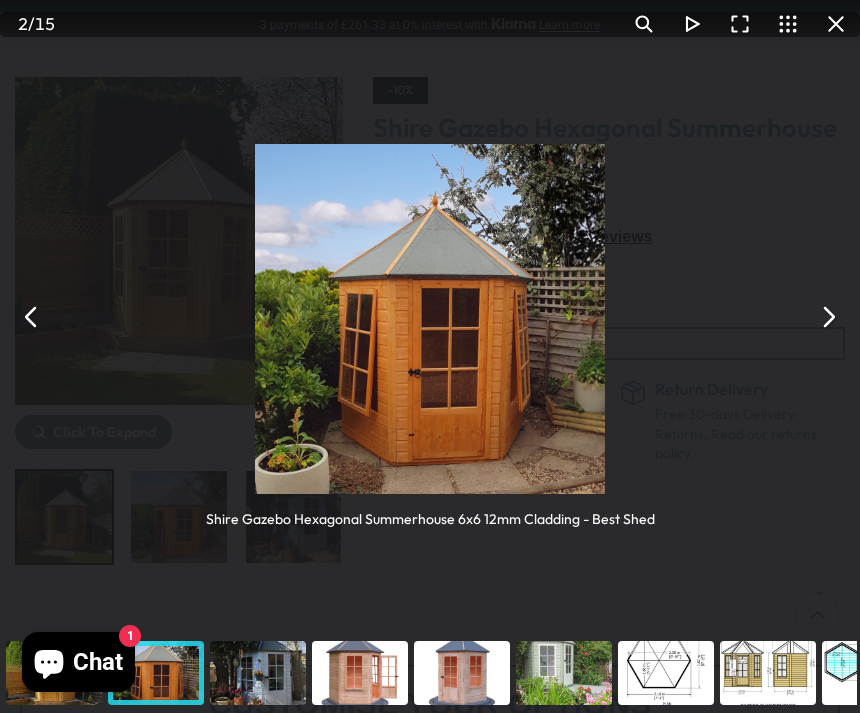 click at bounding box center [828, 317] 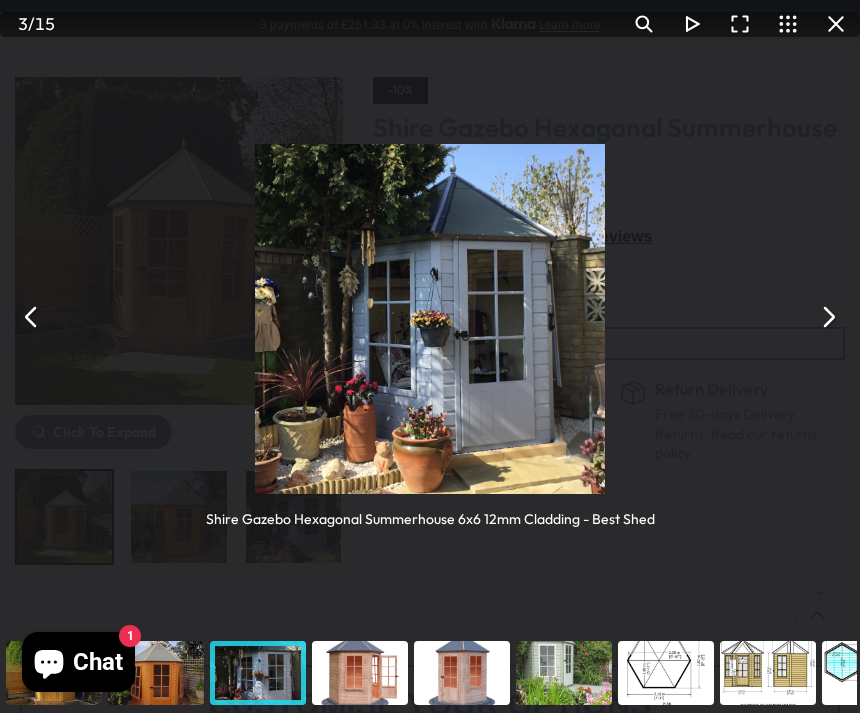 click at bounding box center [828, 317] 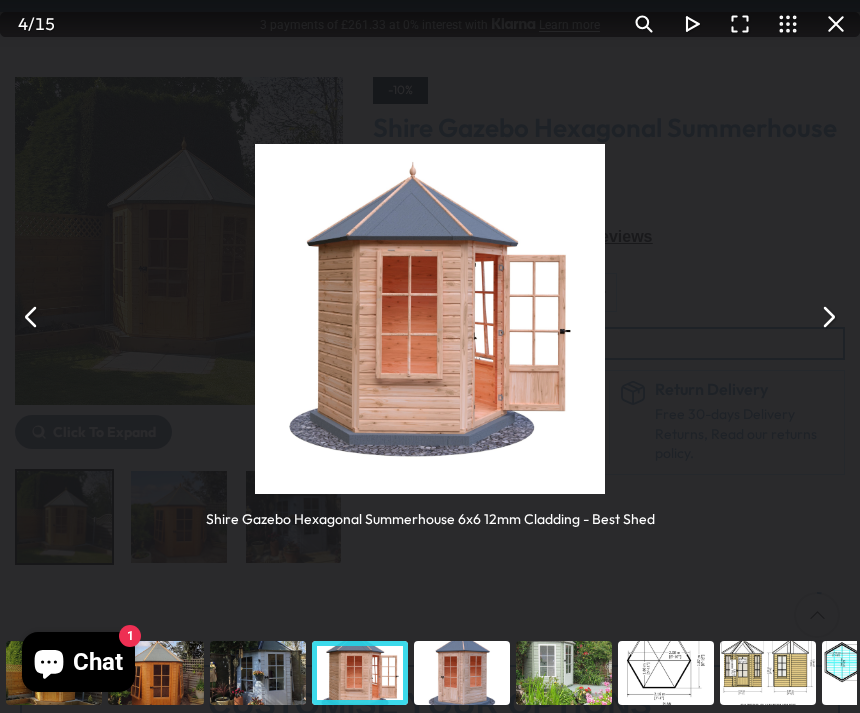 click at bounding box center [828, 317] 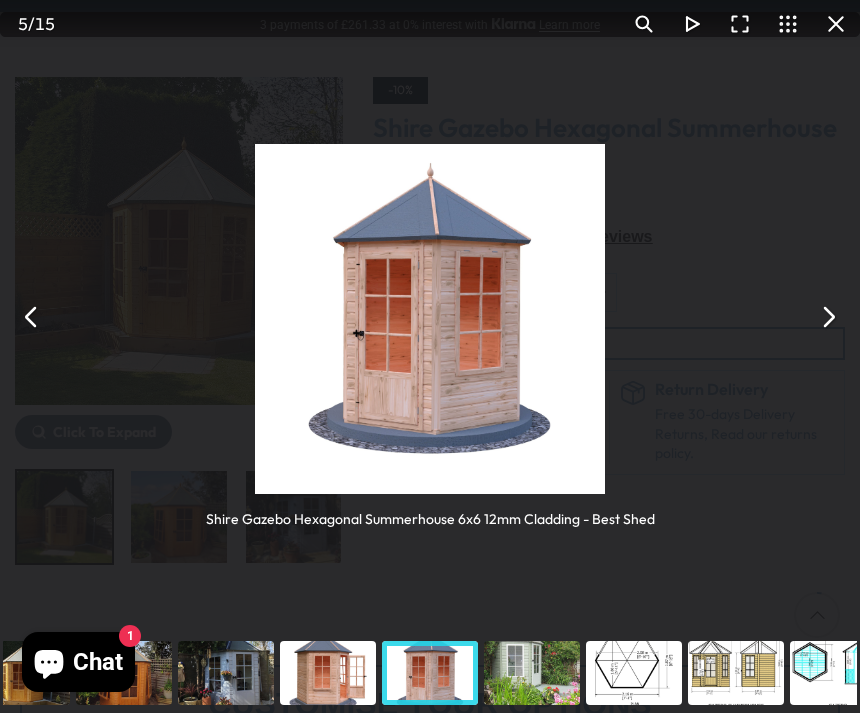 click at bounding box center [828, 317] 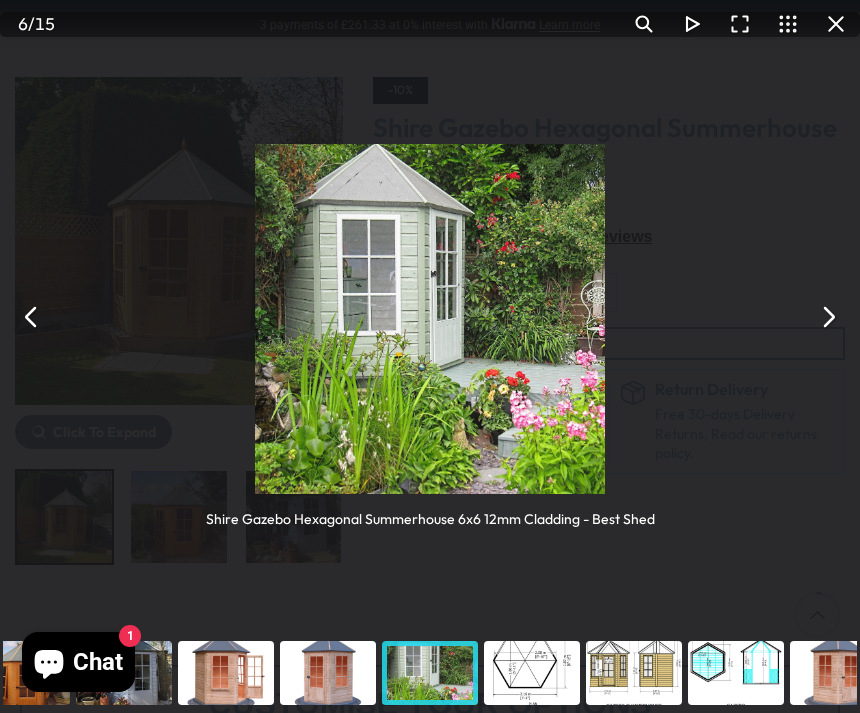 click at bounding box center (828, 317) 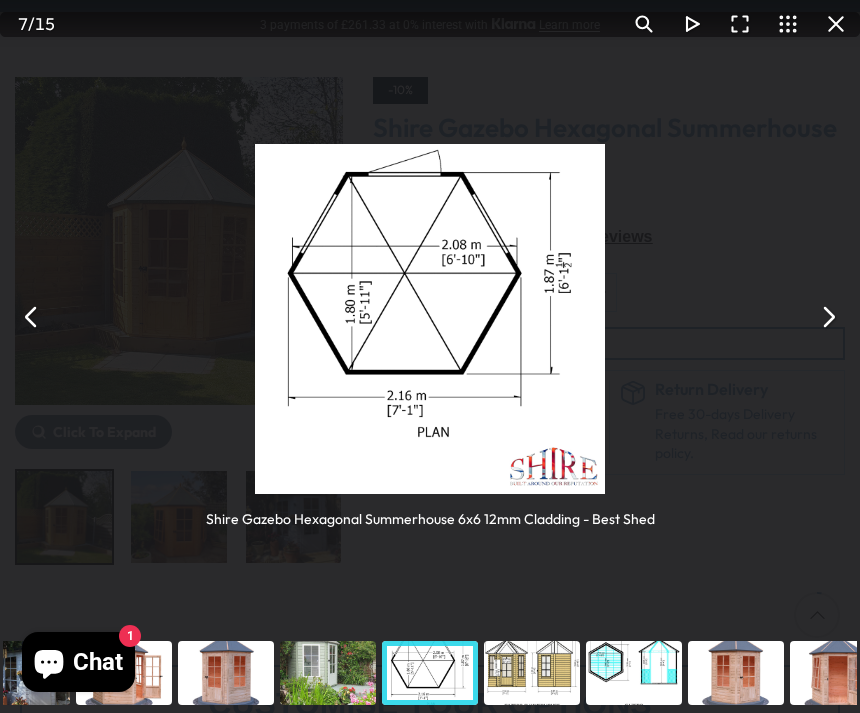 click at bounding box center [828, 317] 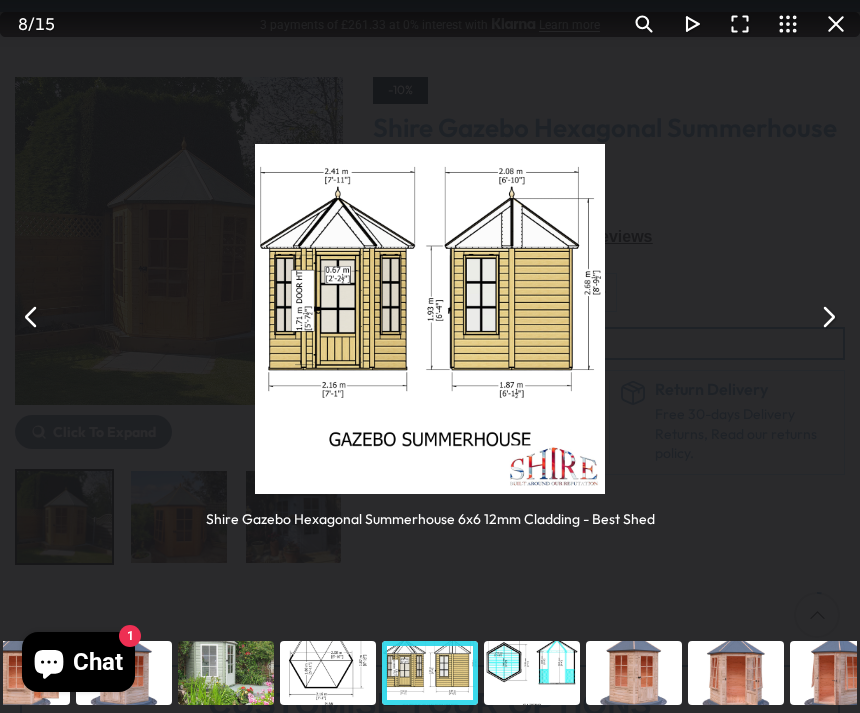 click at bounding box center (828, 317) 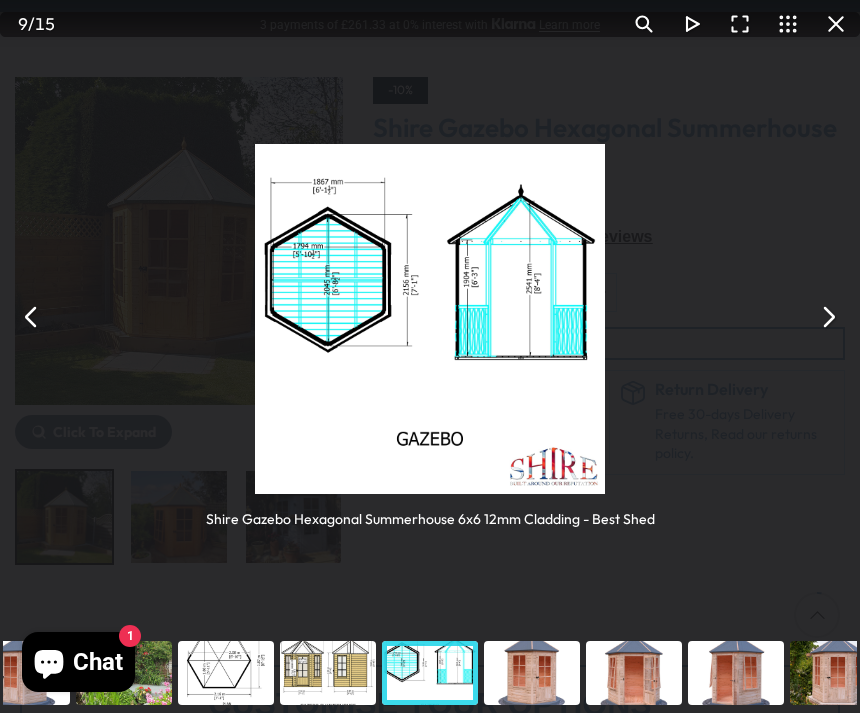 click at bounding box center [828, 317] 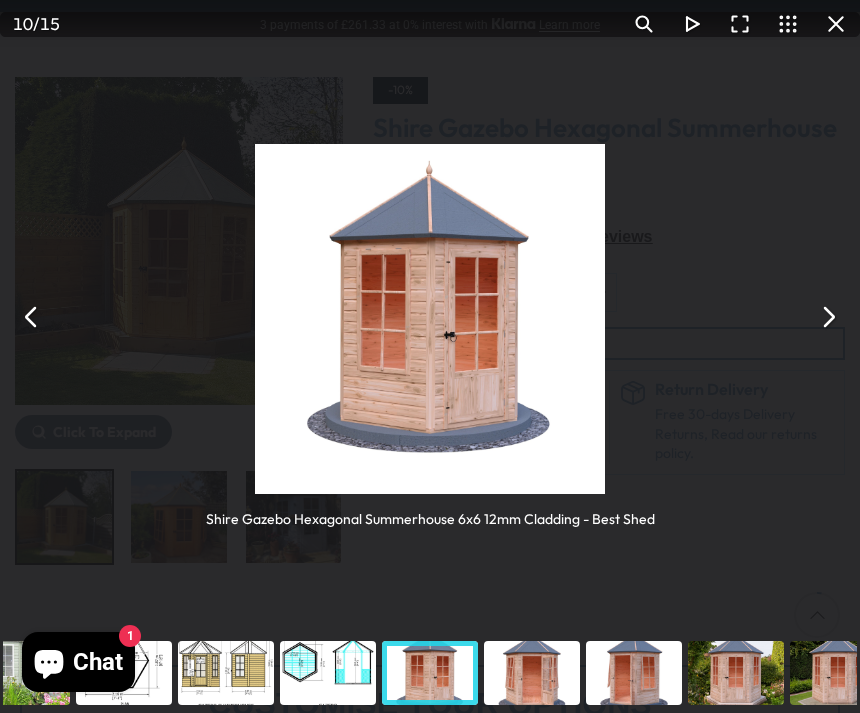 click at bounding box center [828, 317] 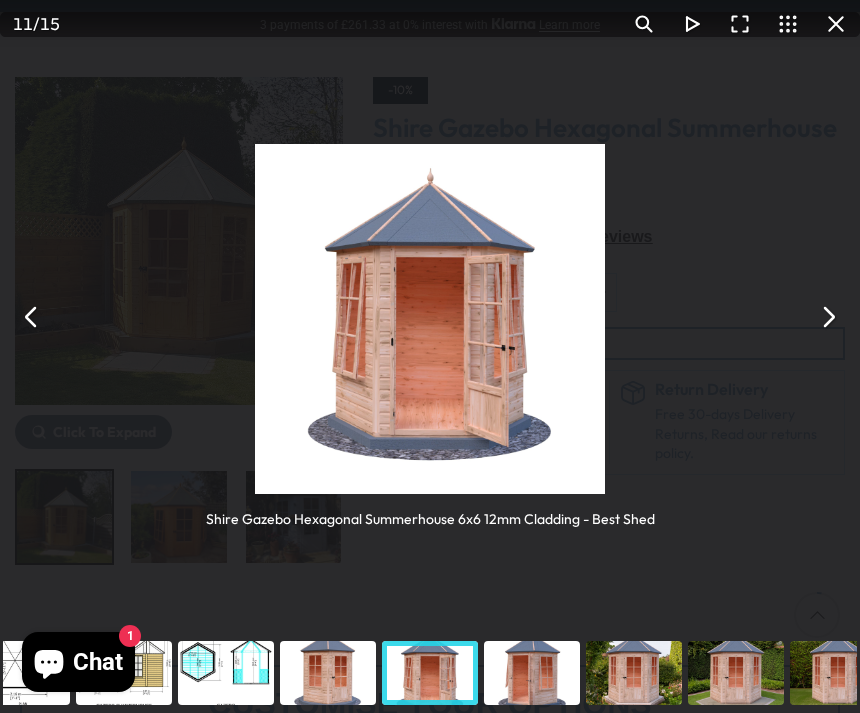 click at bounding box center (828, 317) 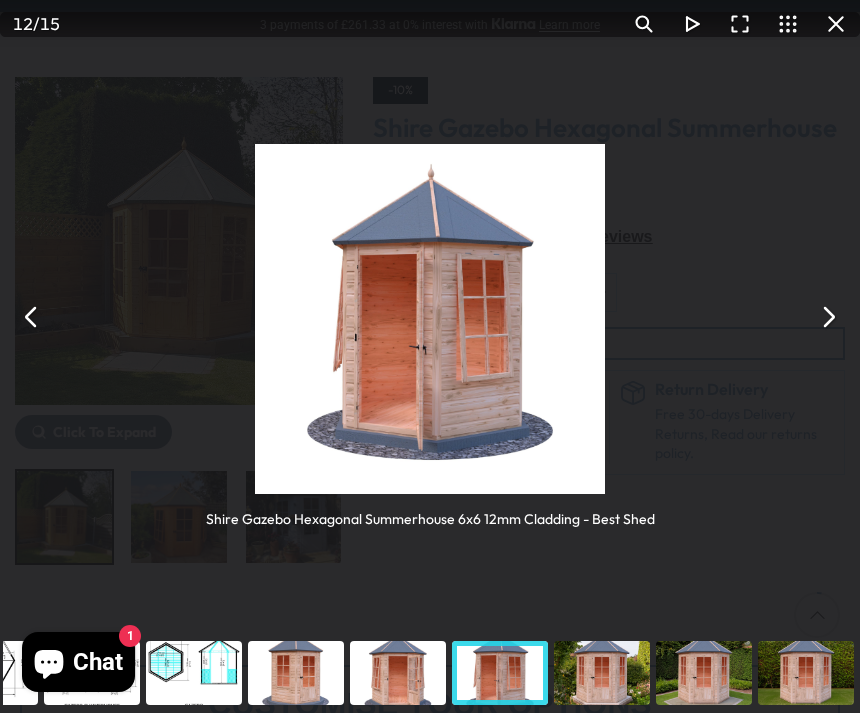 click at bounding box center [836, 24] 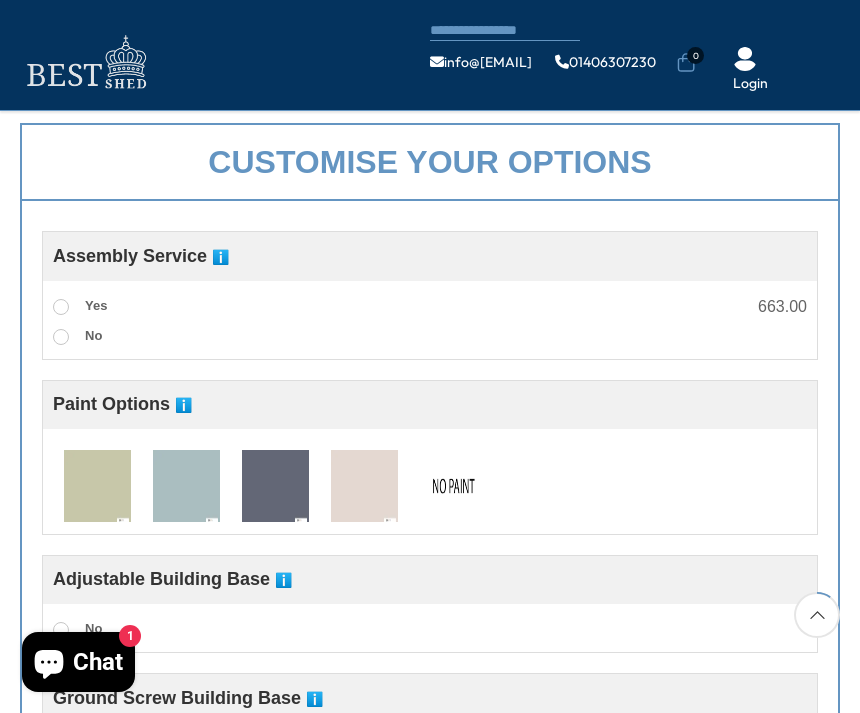 scroll, scrollTop: 640, scrollLeft: 0, axis: vertical 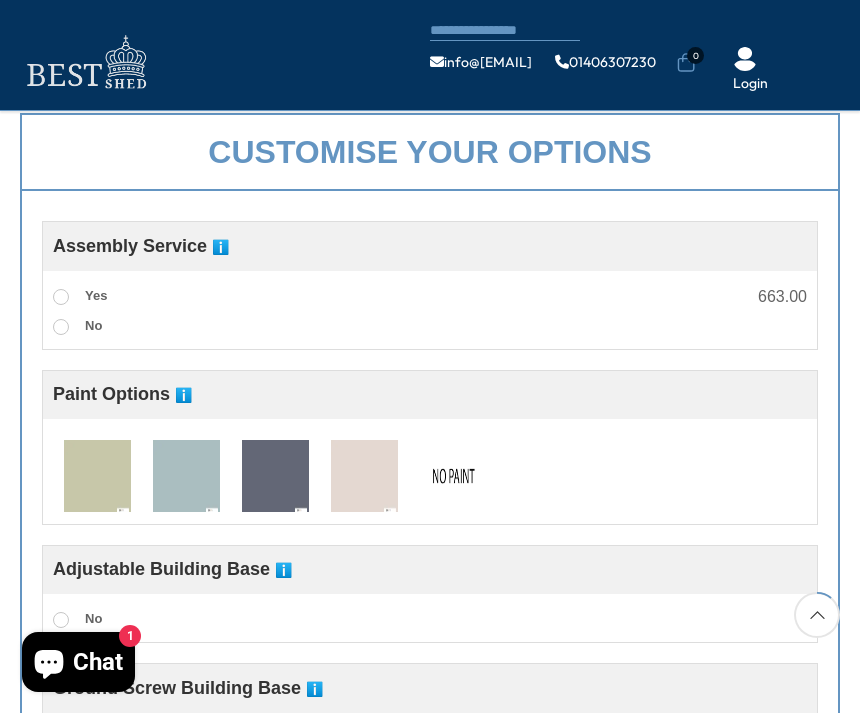click at bounding box center (275, 477) 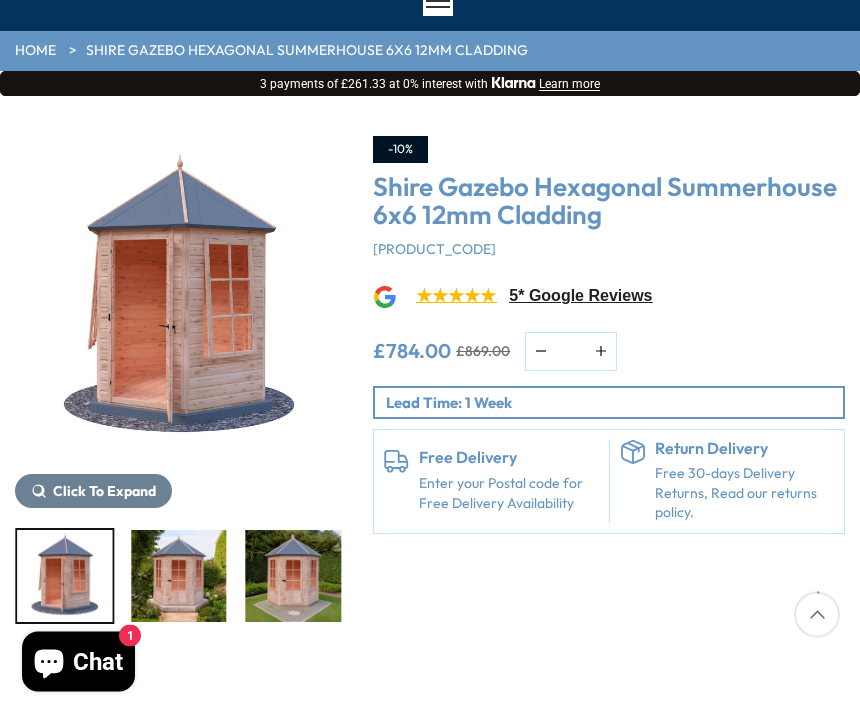 scroll, scrollTop: 102, scrollLeft: 0, axis: vertical 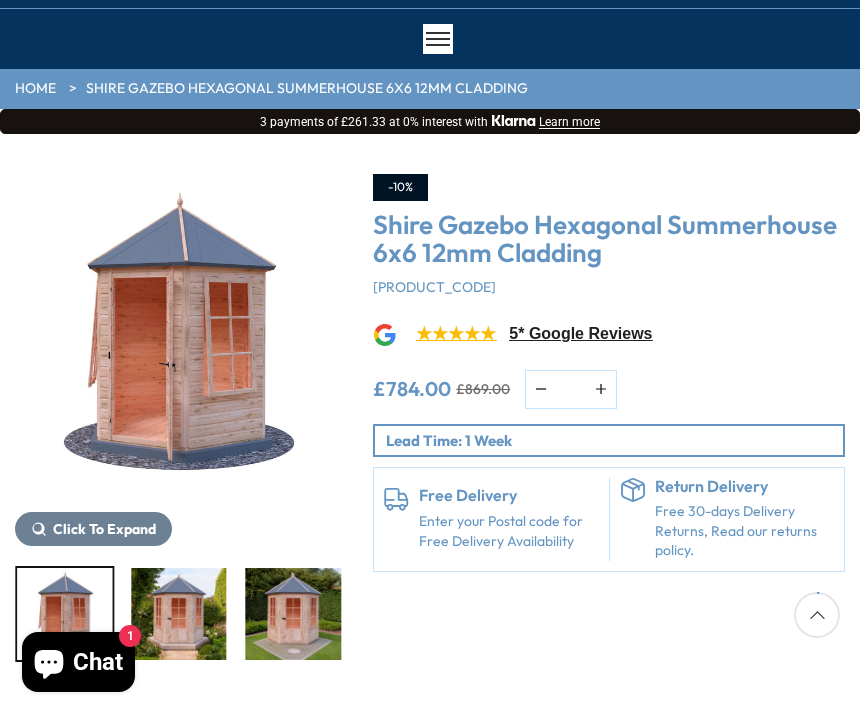click on "5* Google Reviews" at bounding box center (580, 334) 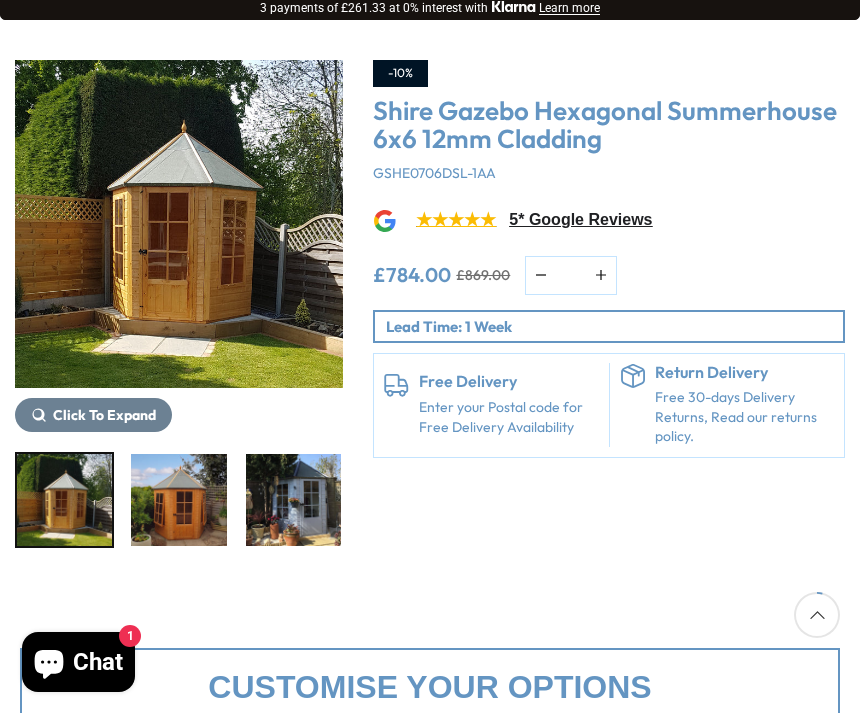 scroll, scrollTop: 220, scrollLeft: 0, axis: vertical 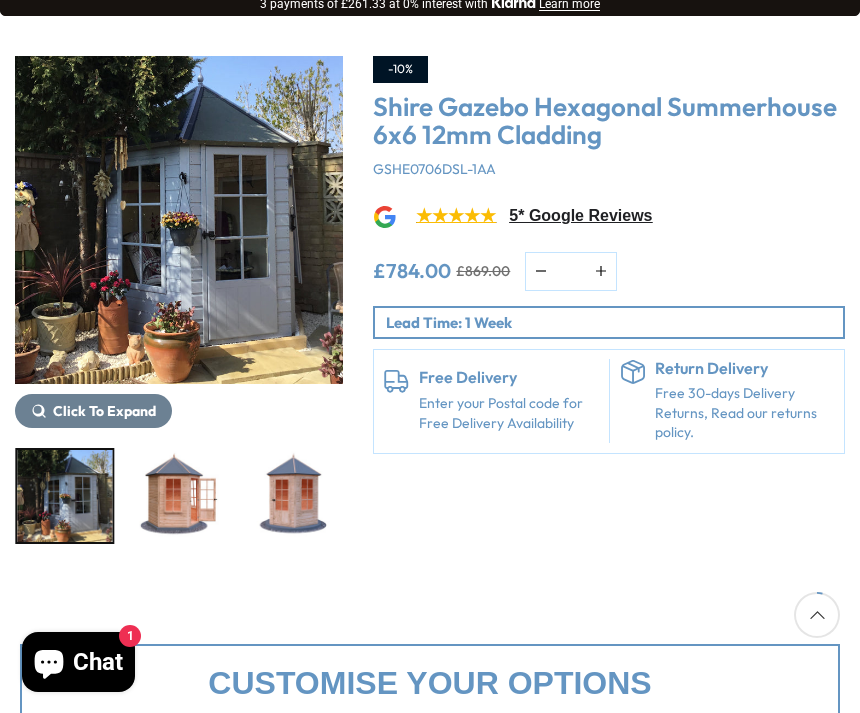 click at bounding box center [293, 496] 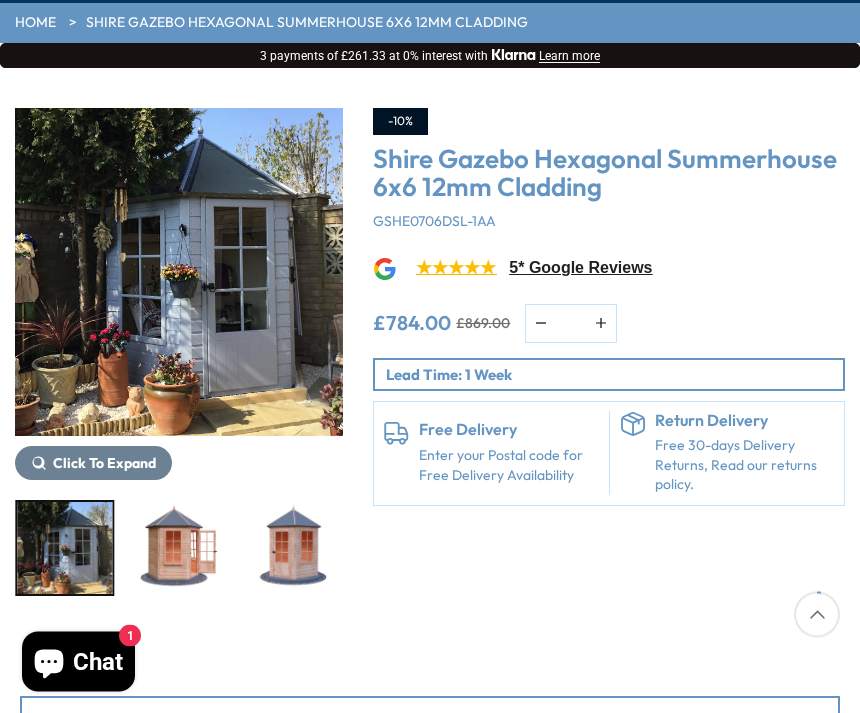 scroll, scrollTop: 202, scrollLeft: 0, axis: vertical 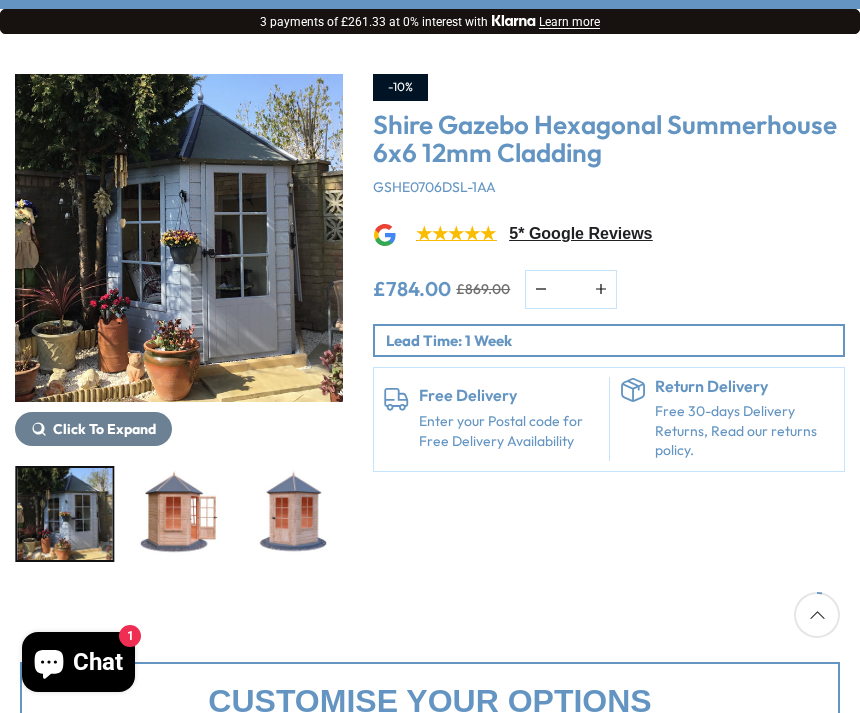 click at bounding box center (179, 238) 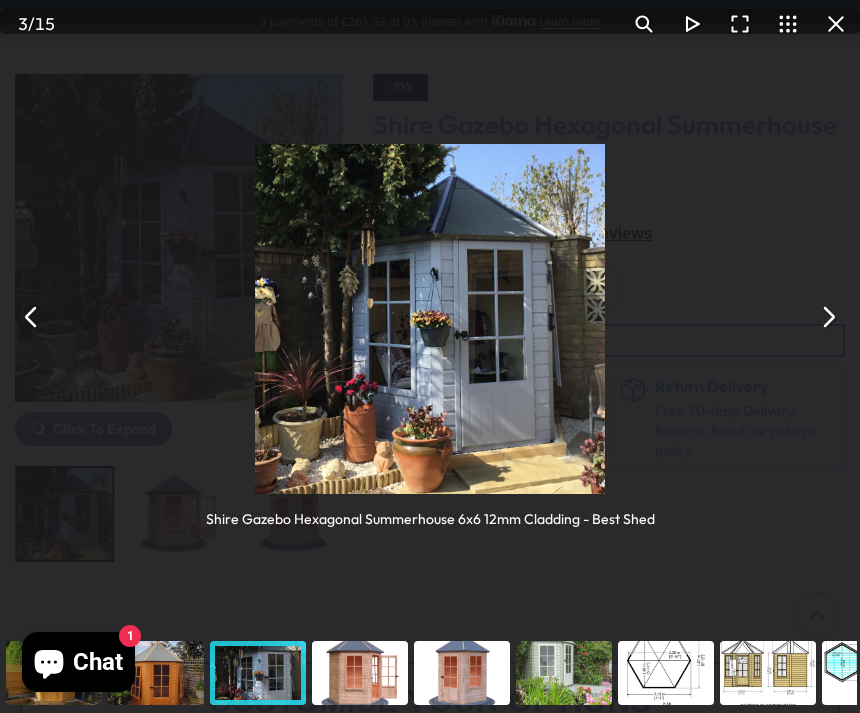 click at bounding box center [828, 317] 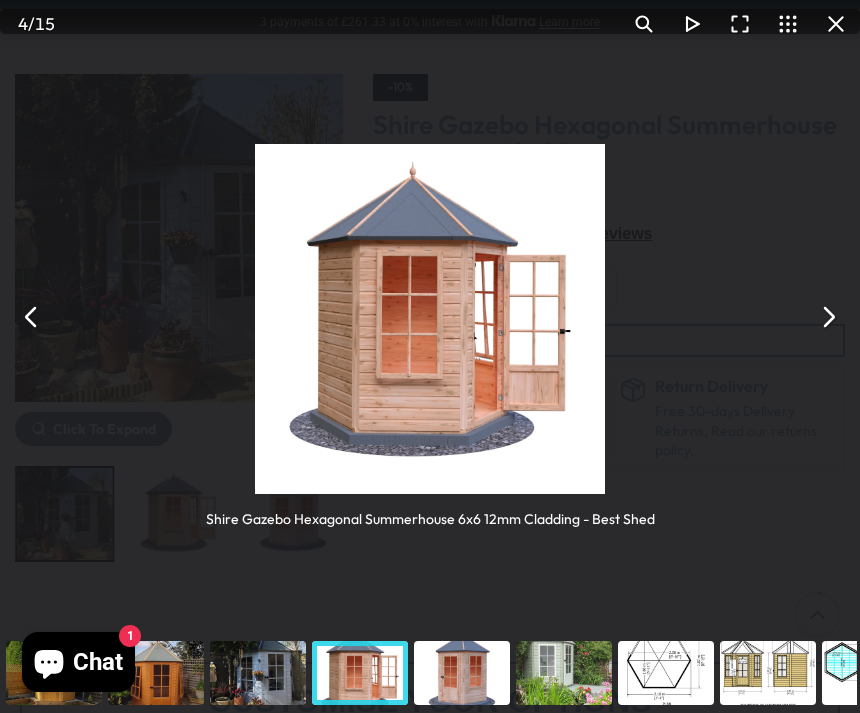 click at bounding box center (828, 317) 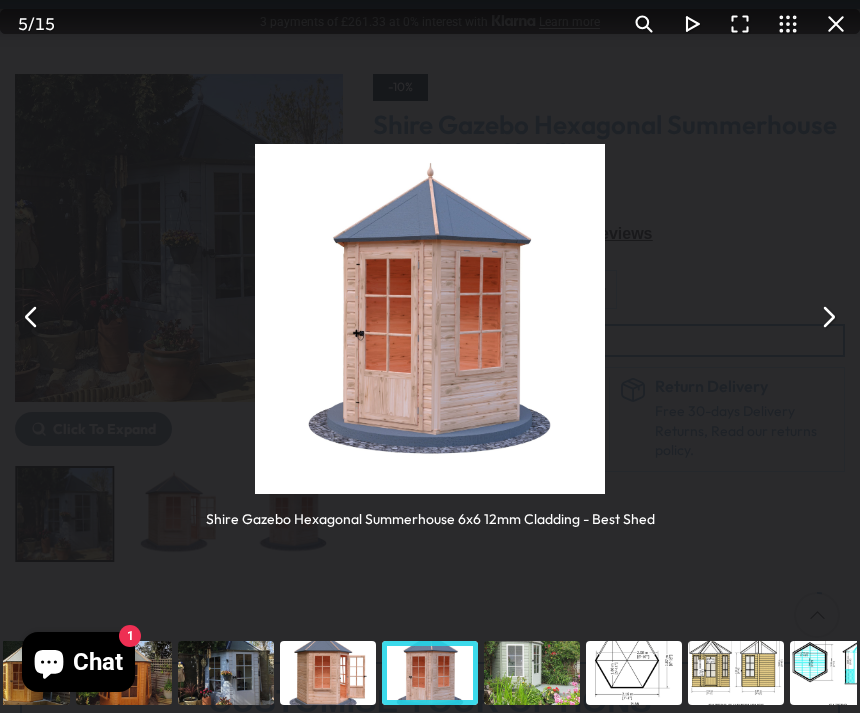 click at bounding box center (828, 317) 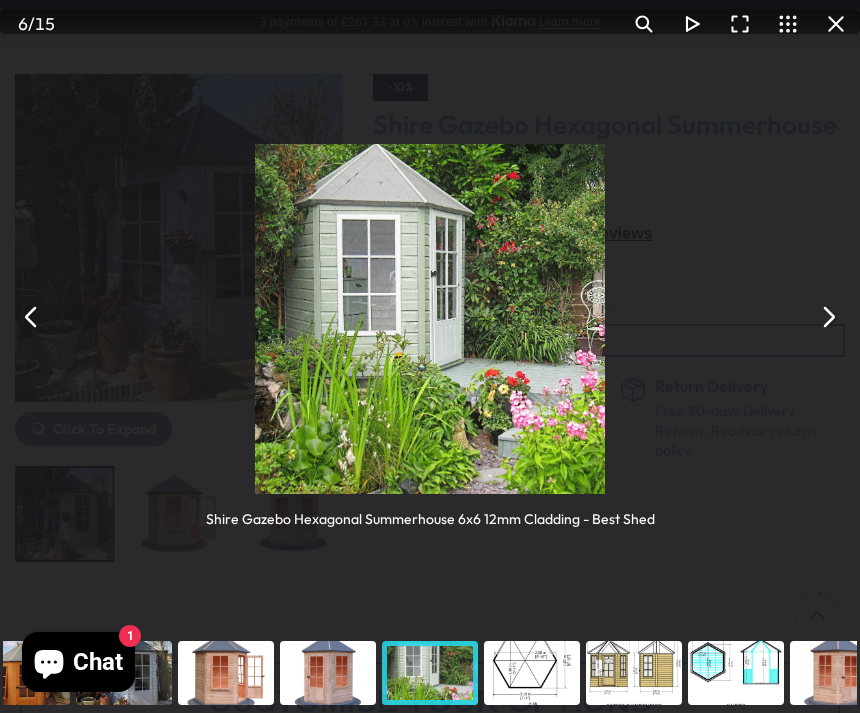 click at bounding box center (828, 317) 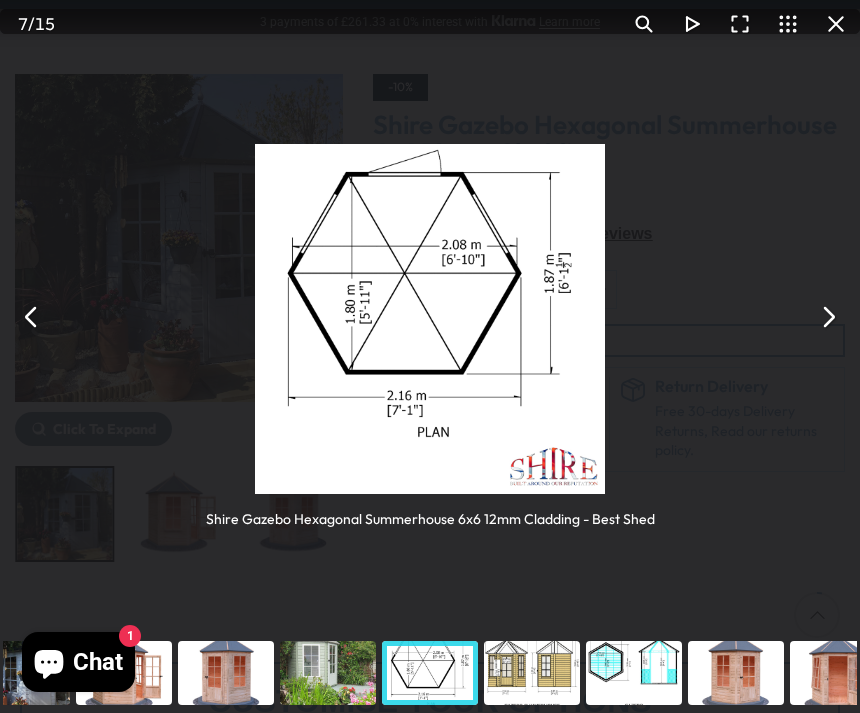 click at bounding box center [828, 317] 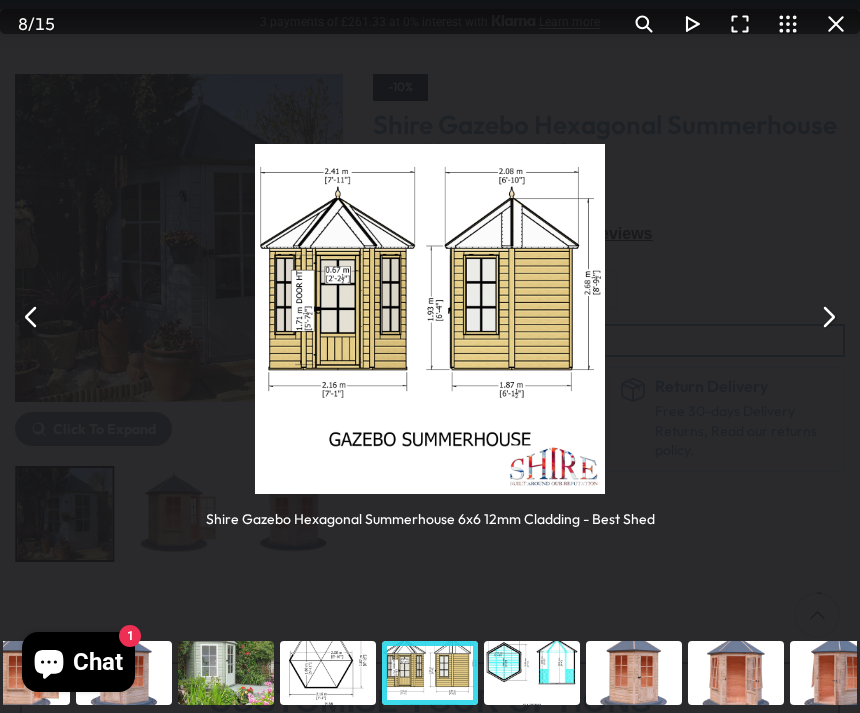 click at bounding box center [828, 317] 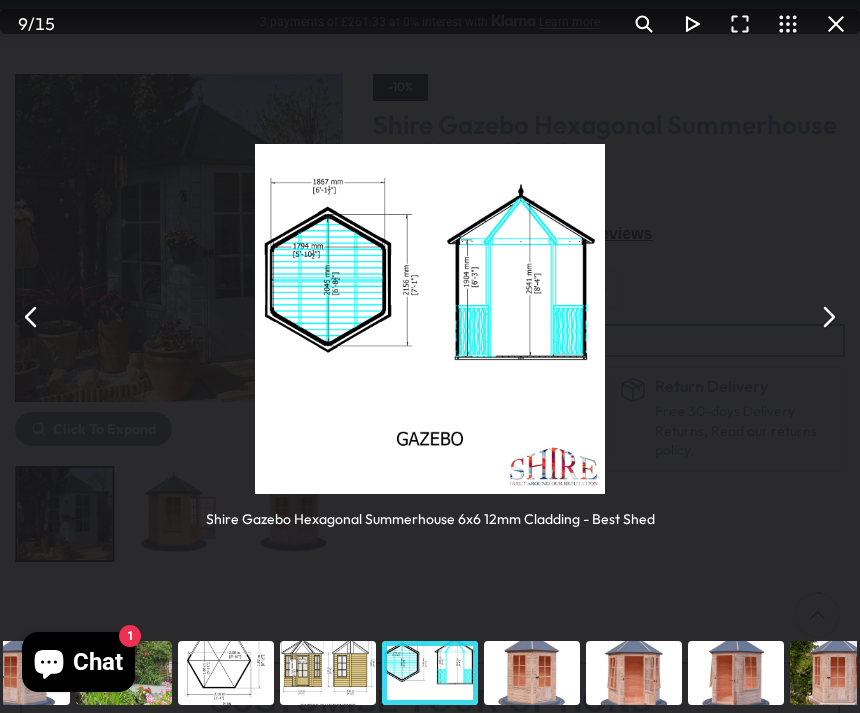 click at bounding box center [828, 317] 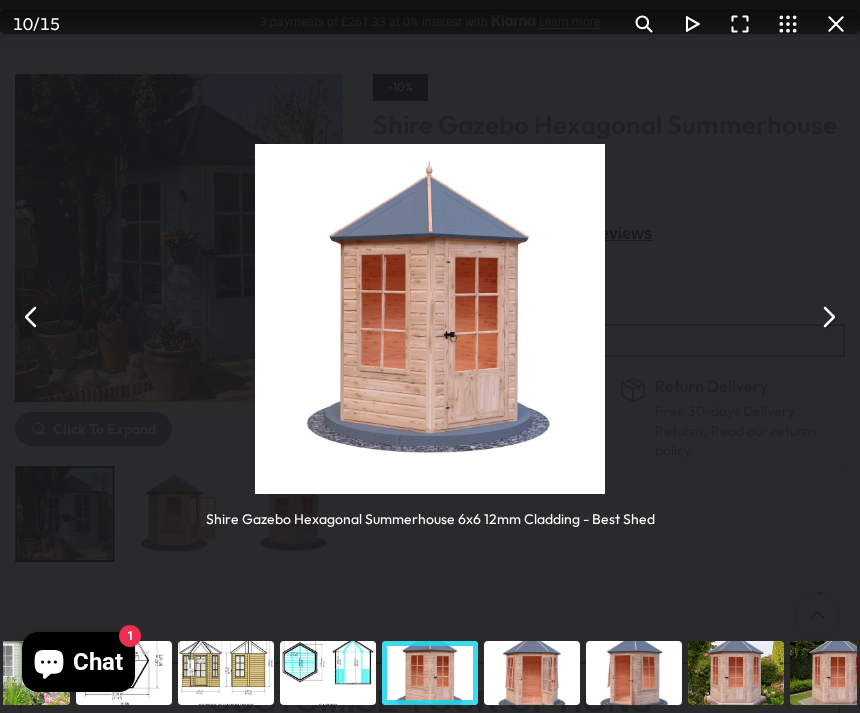 click at bounding box center [828, 317] 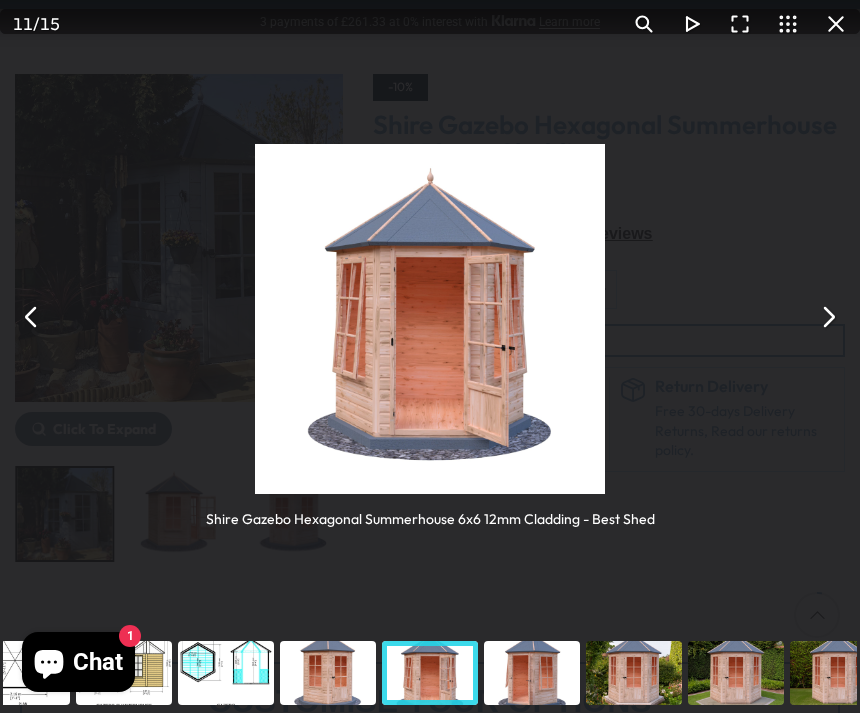 click at bounding box center (828, 317) 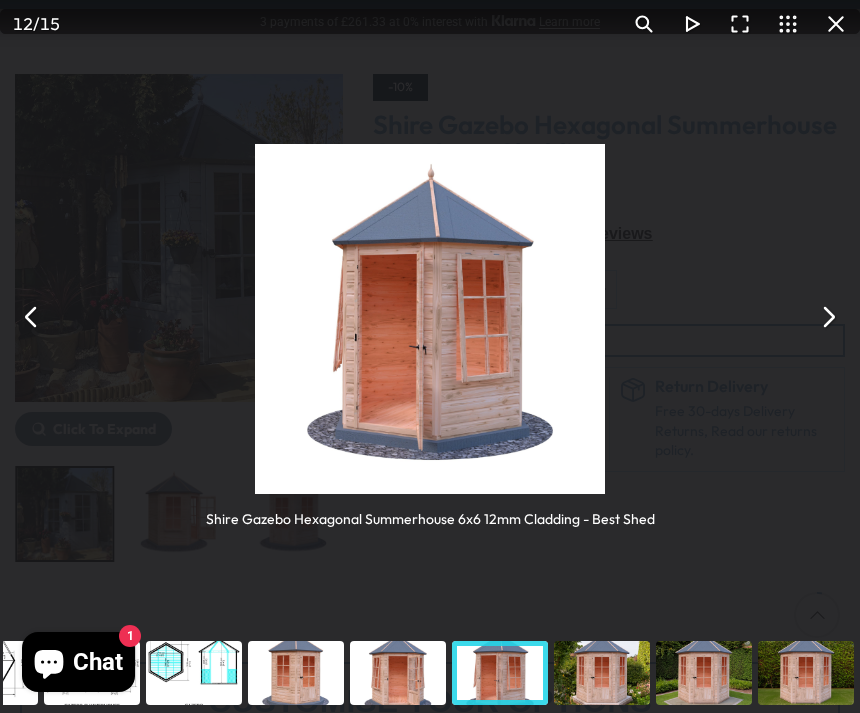 click at bounding box center (828, 317) 